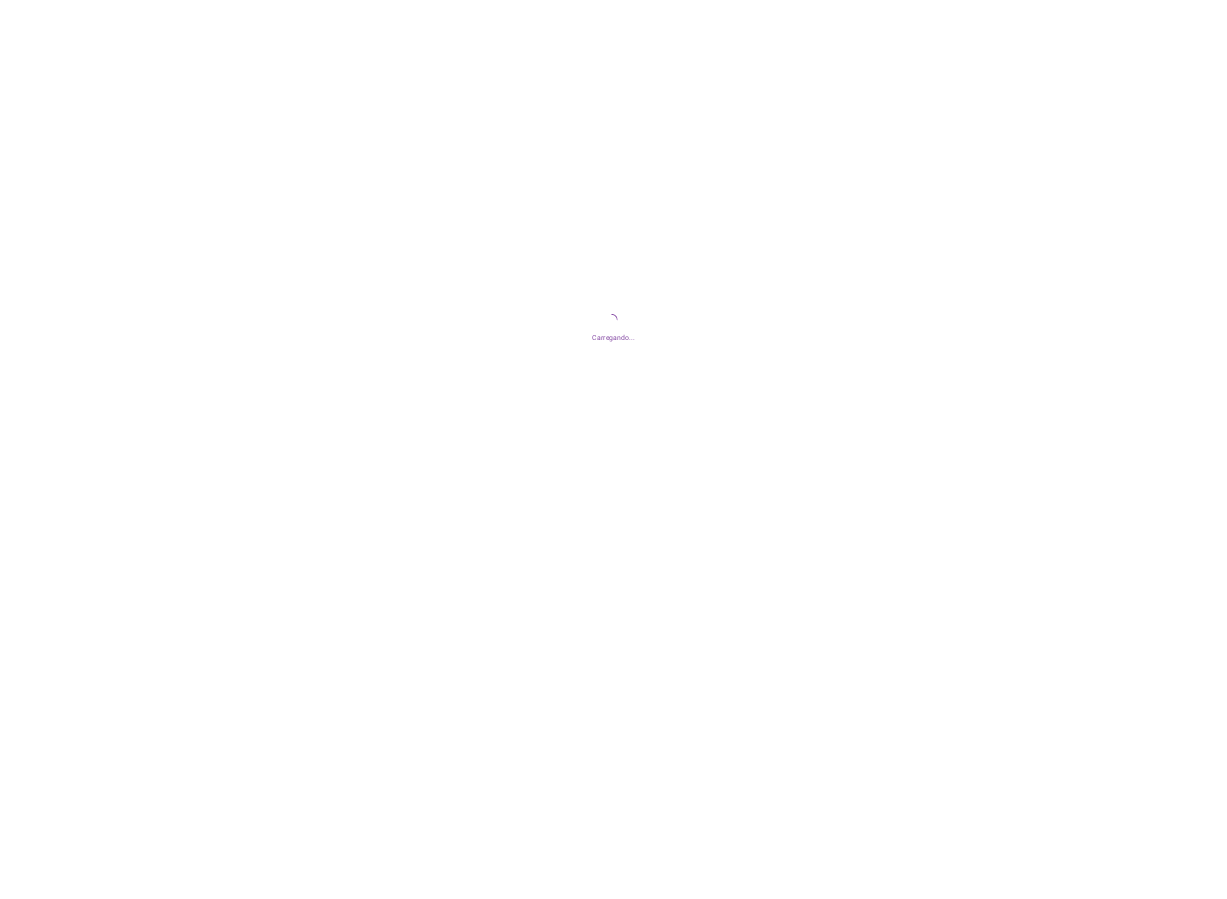 scroll, scrollTop: 0, scrollLeft: 0, axis: both 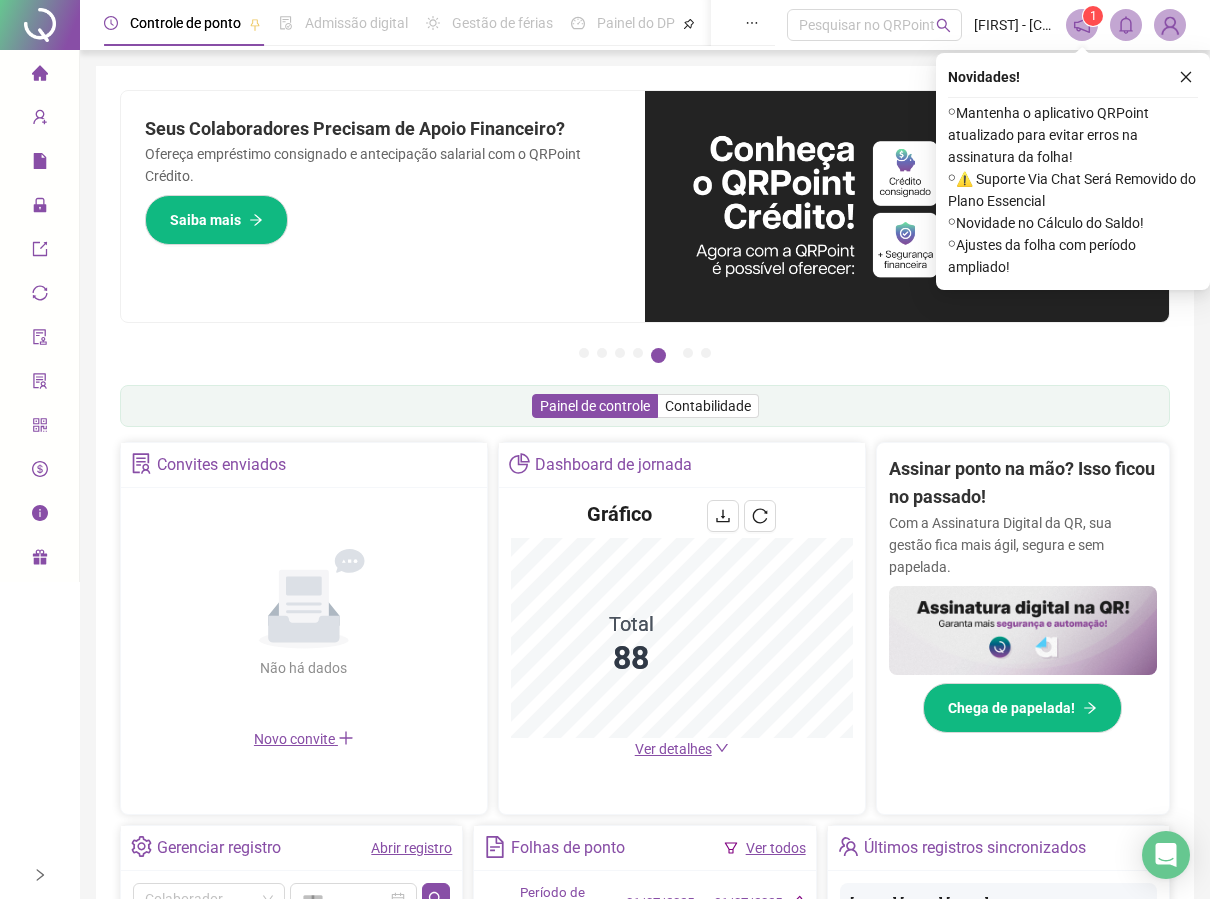click 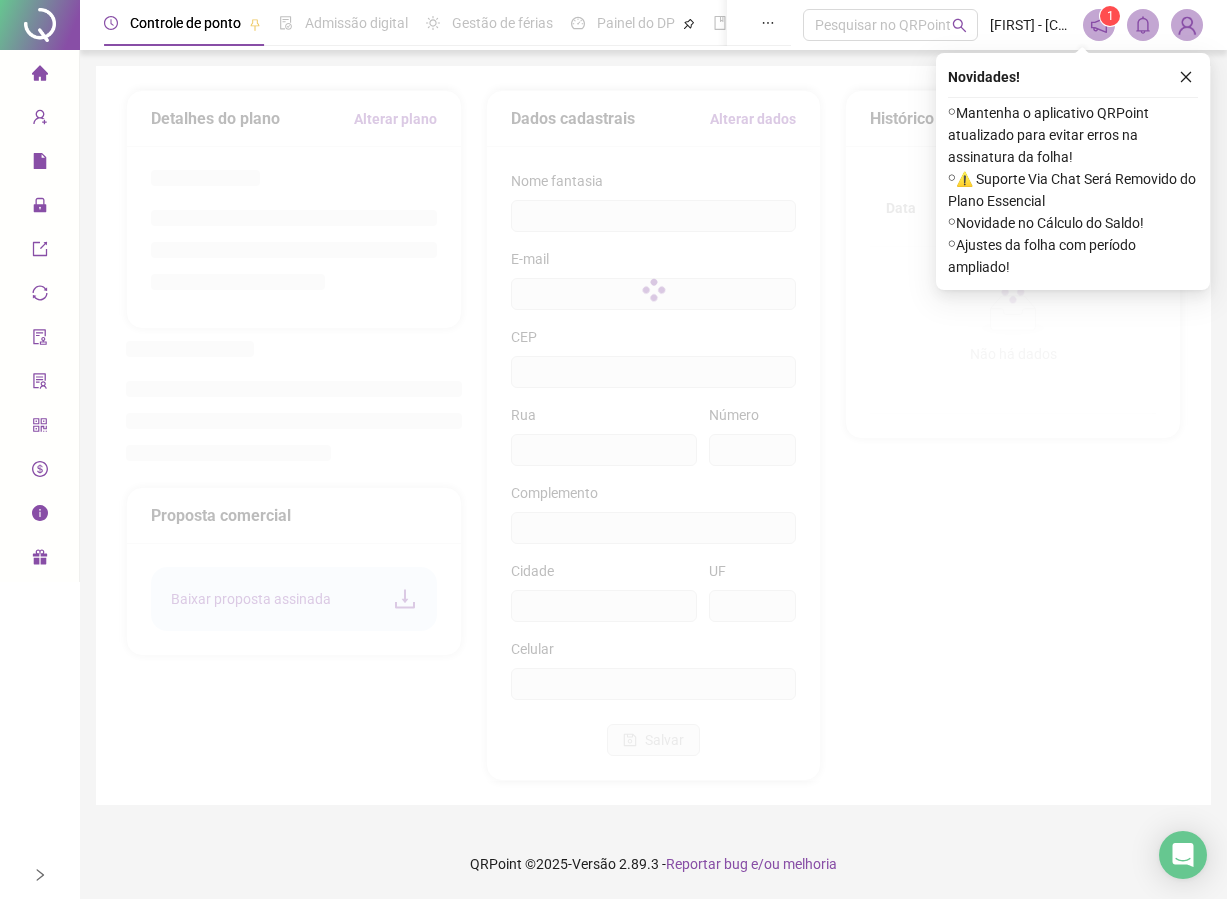 type on "**********" 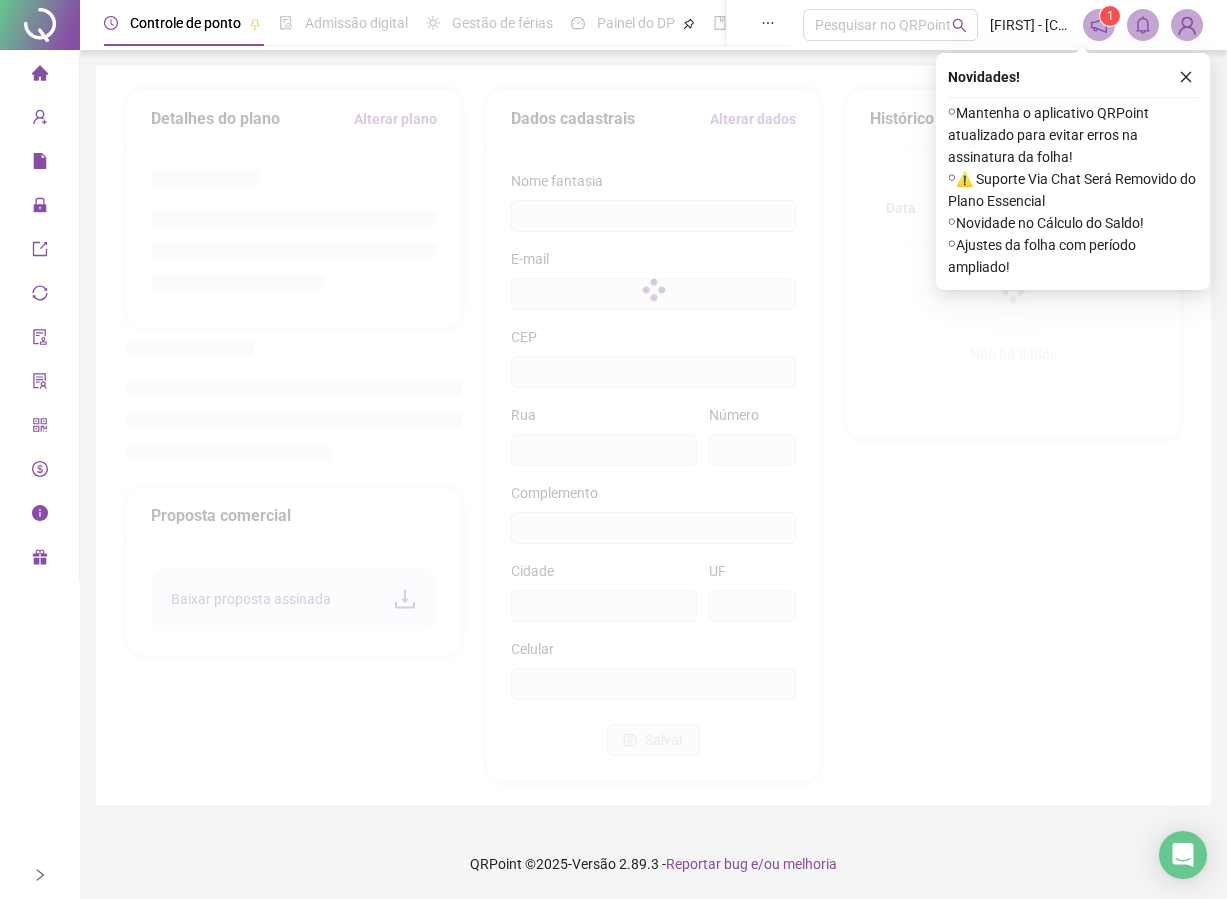 type on "**********" 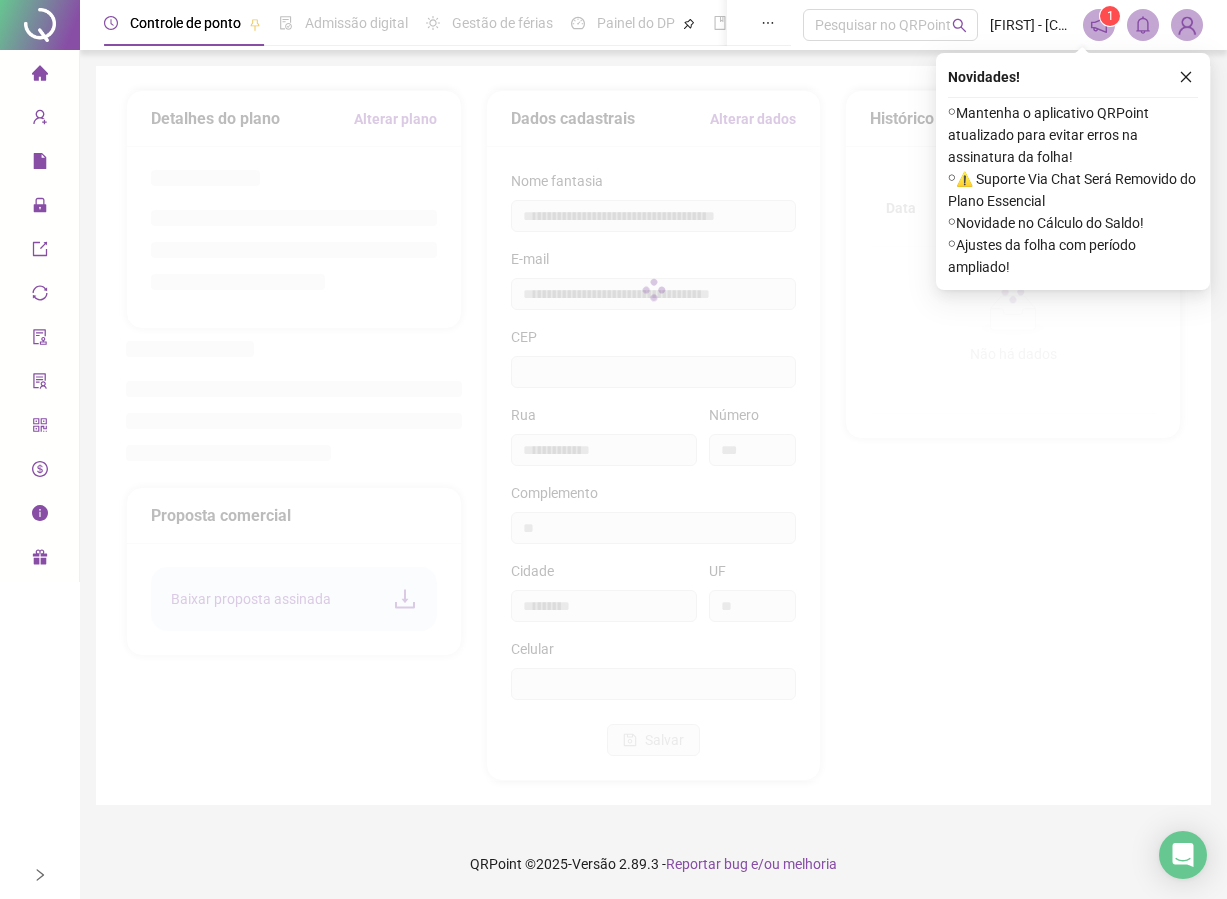 type on "*********" 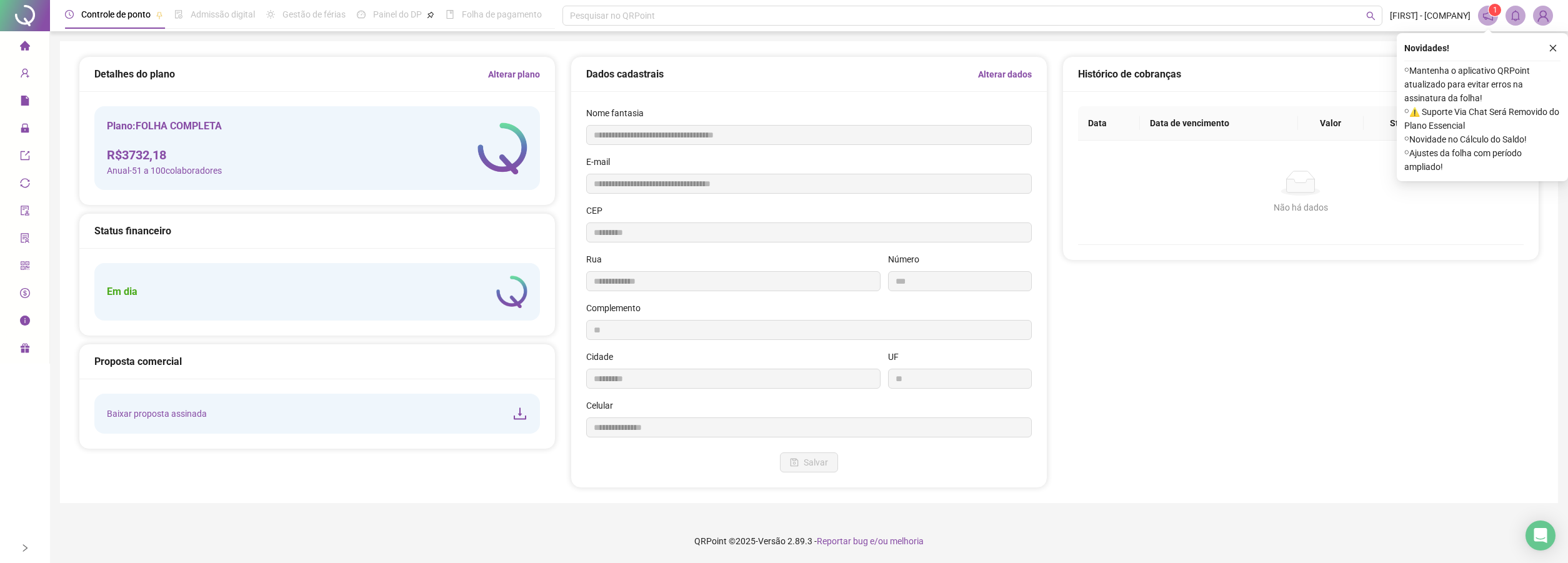 click on "Em dia" at bounding box center [317, 292] 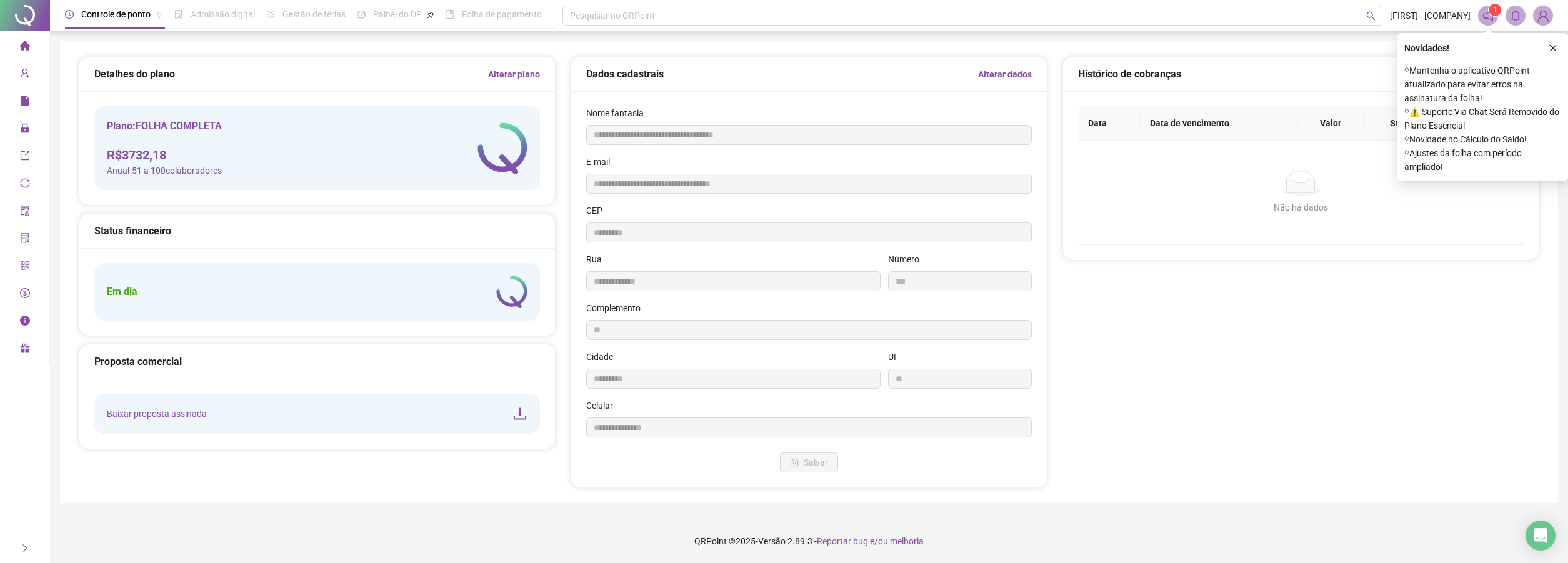 click on "Plano:  FOLHA COMPLETA R$ 3732,18 Anual  -  51 a 100  colaboradores" at bounding box center (317, 148) 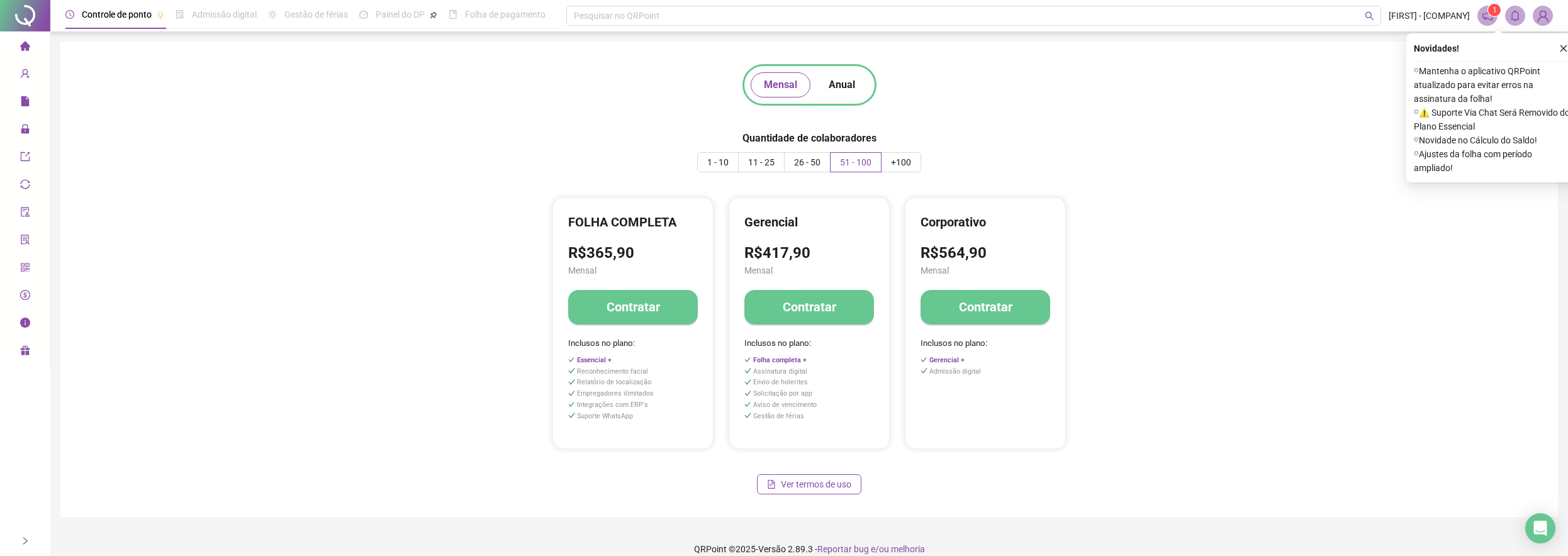 click on "Financeiro" at bounding box center [25, 296] 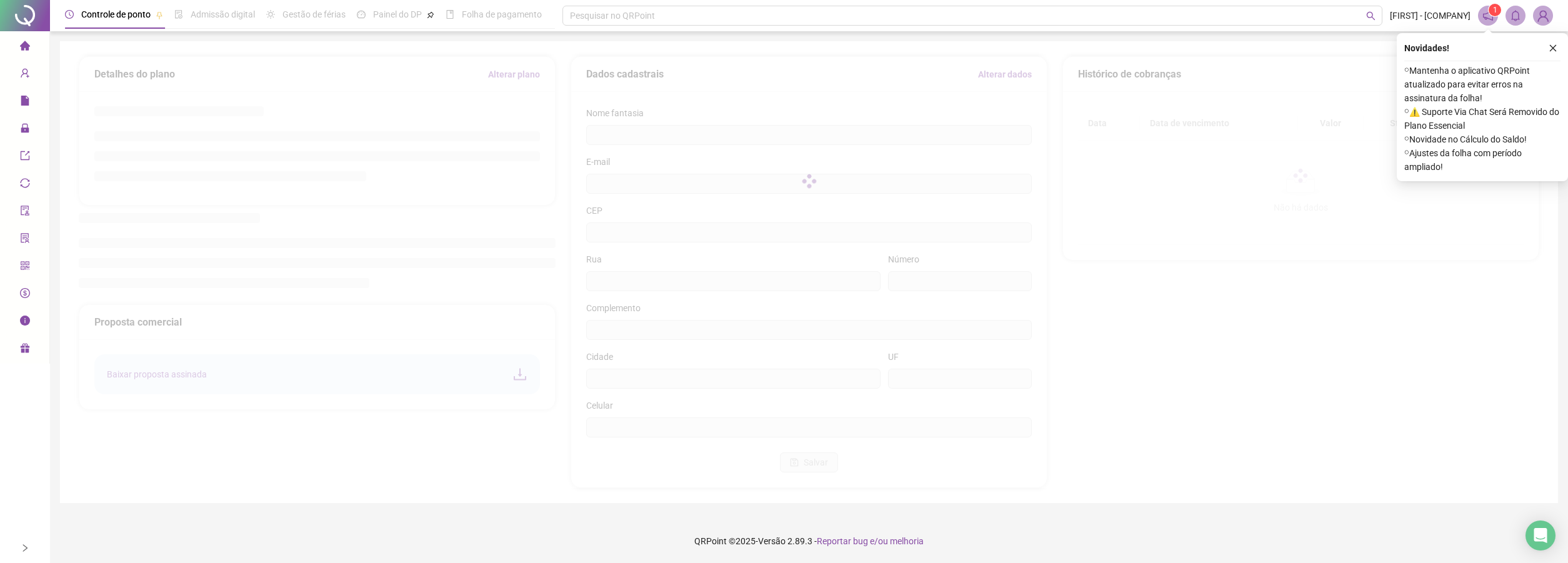 type on "**********" 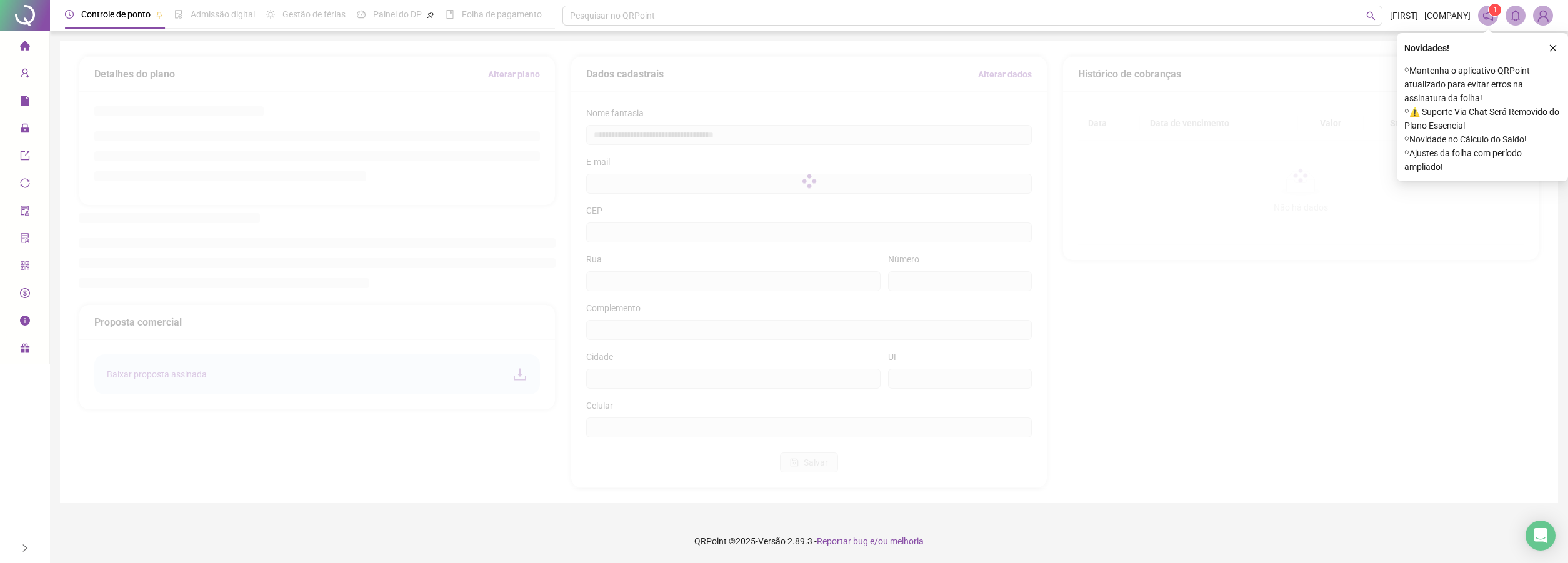 type on "**********" 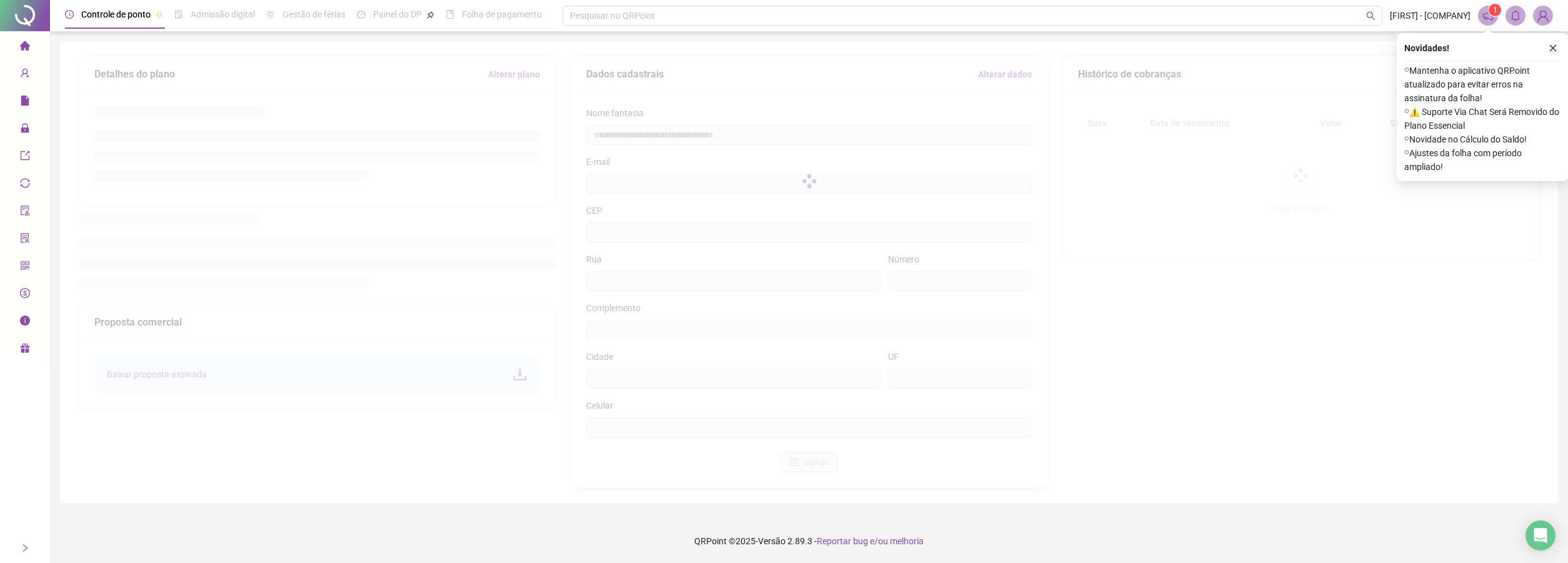 type on "*********" 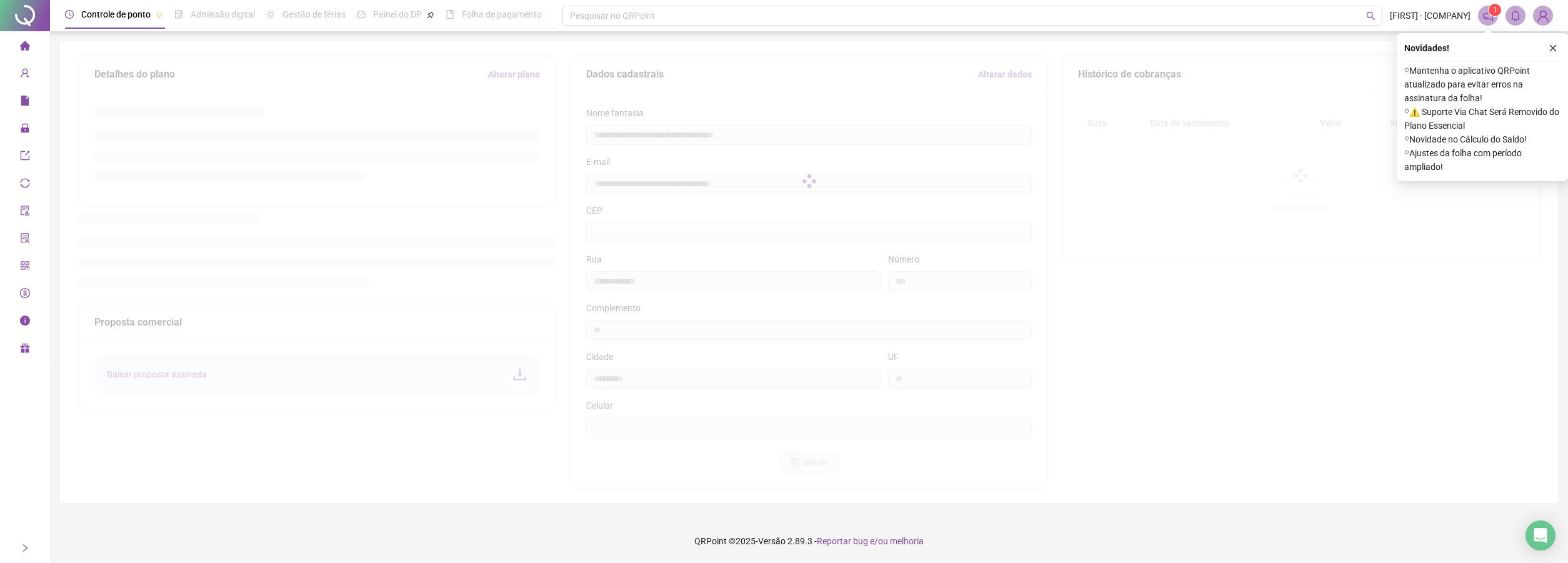 type on "*********" 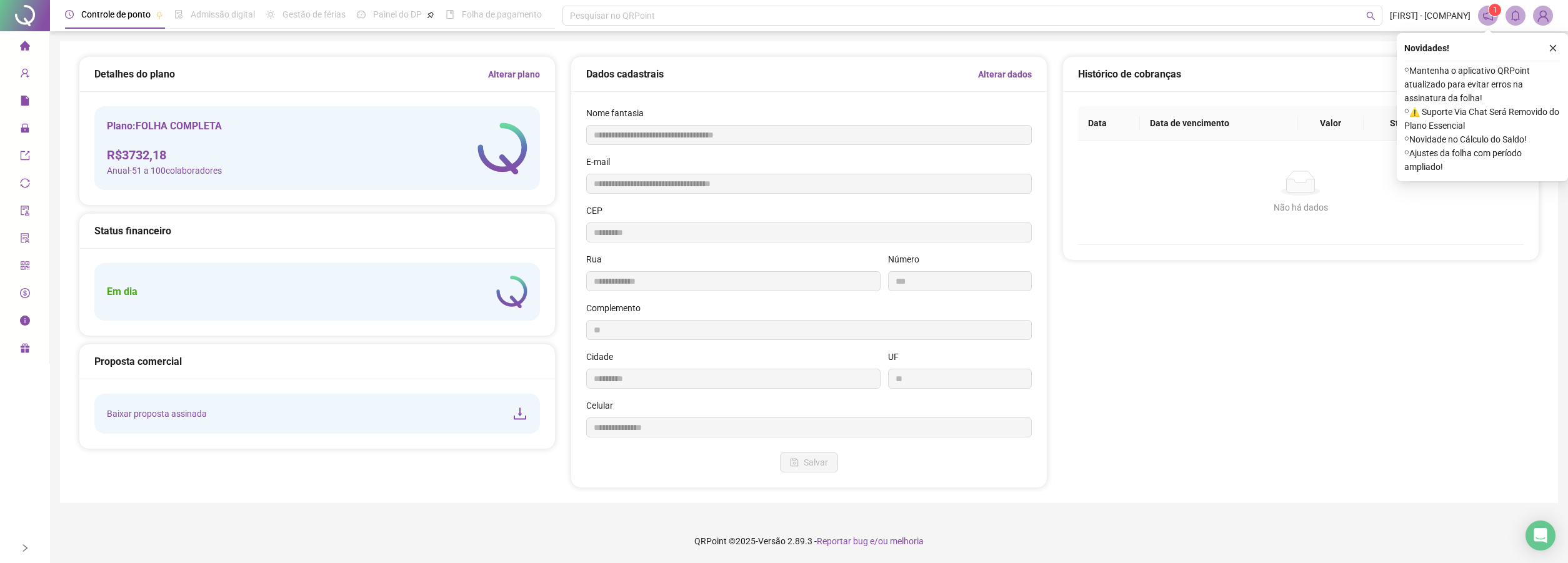 click 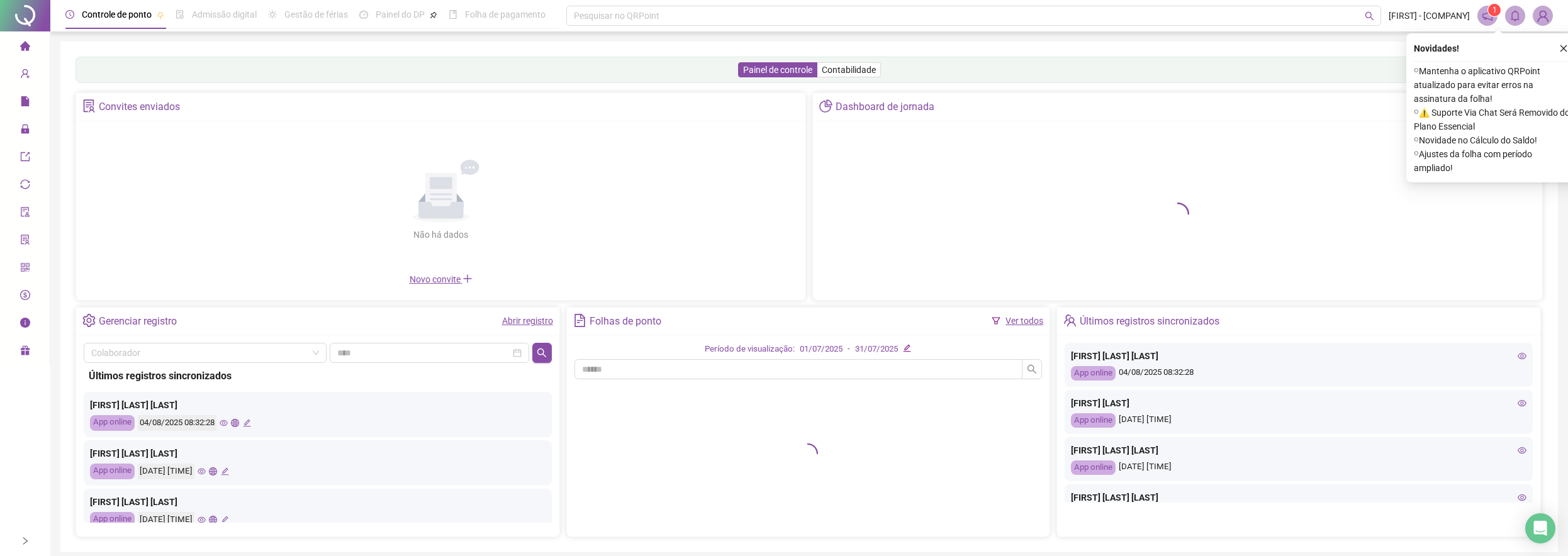 click 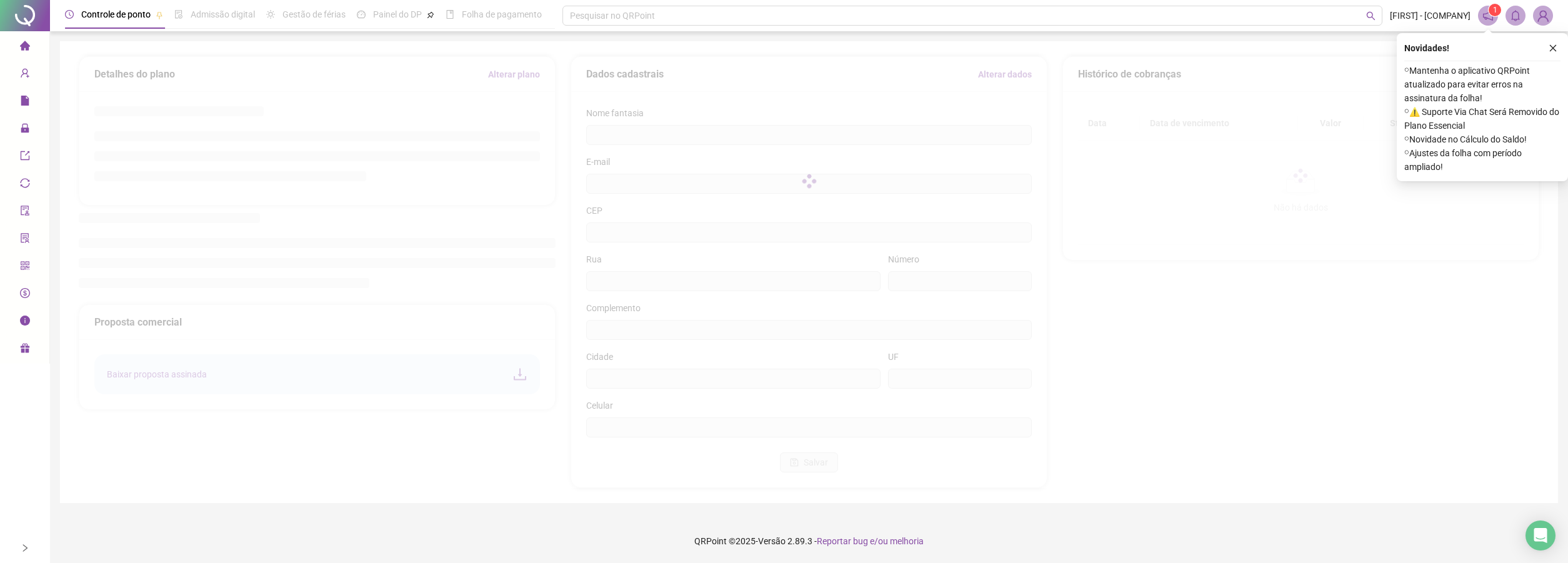 type on "**********" 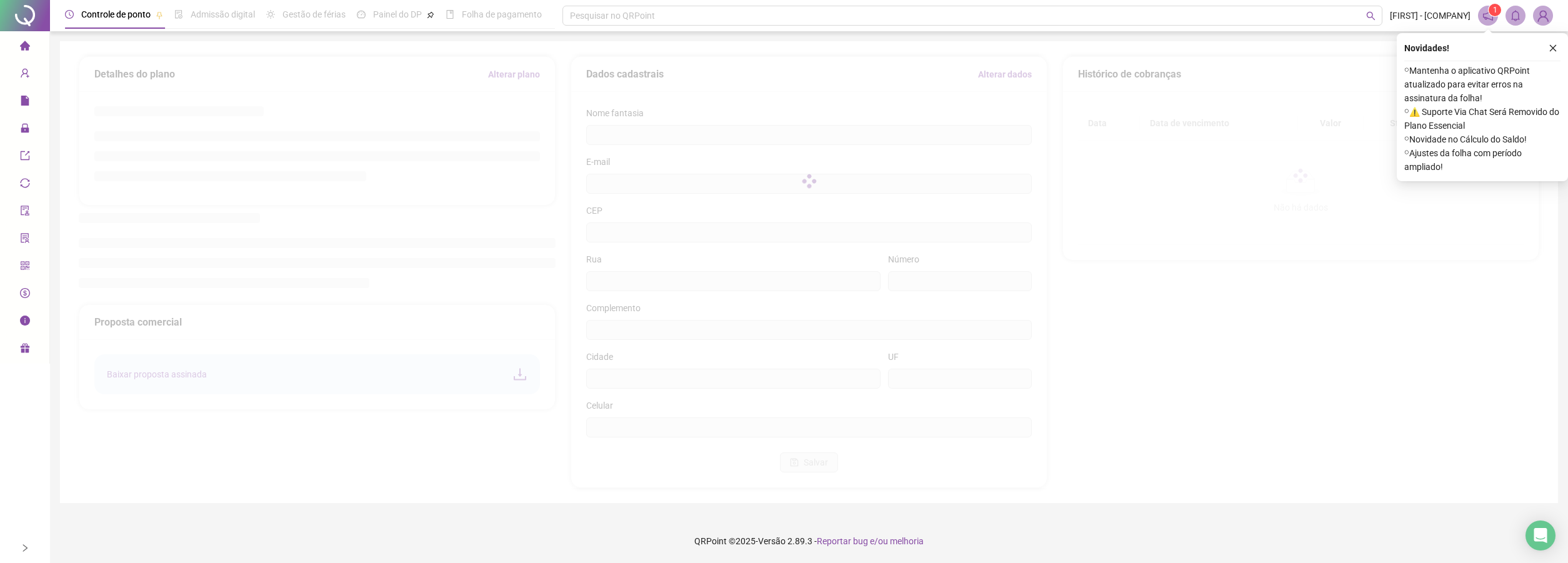 type on "*********" 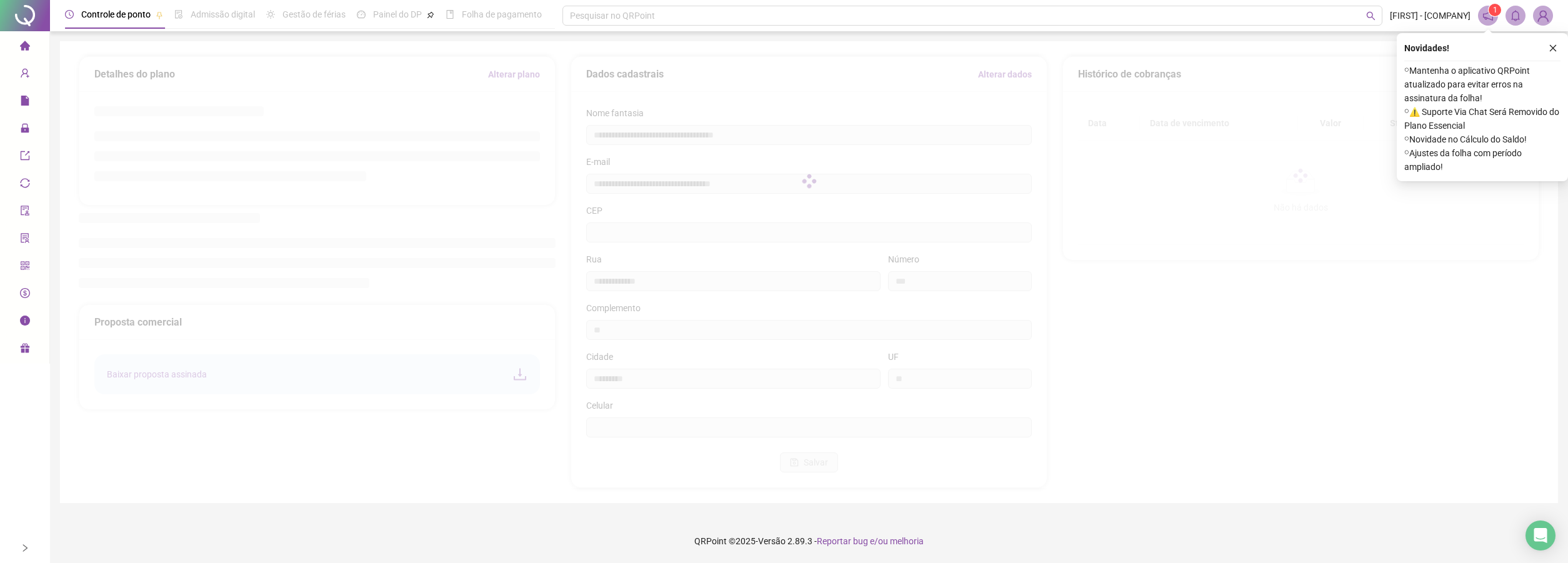 type on "*********" 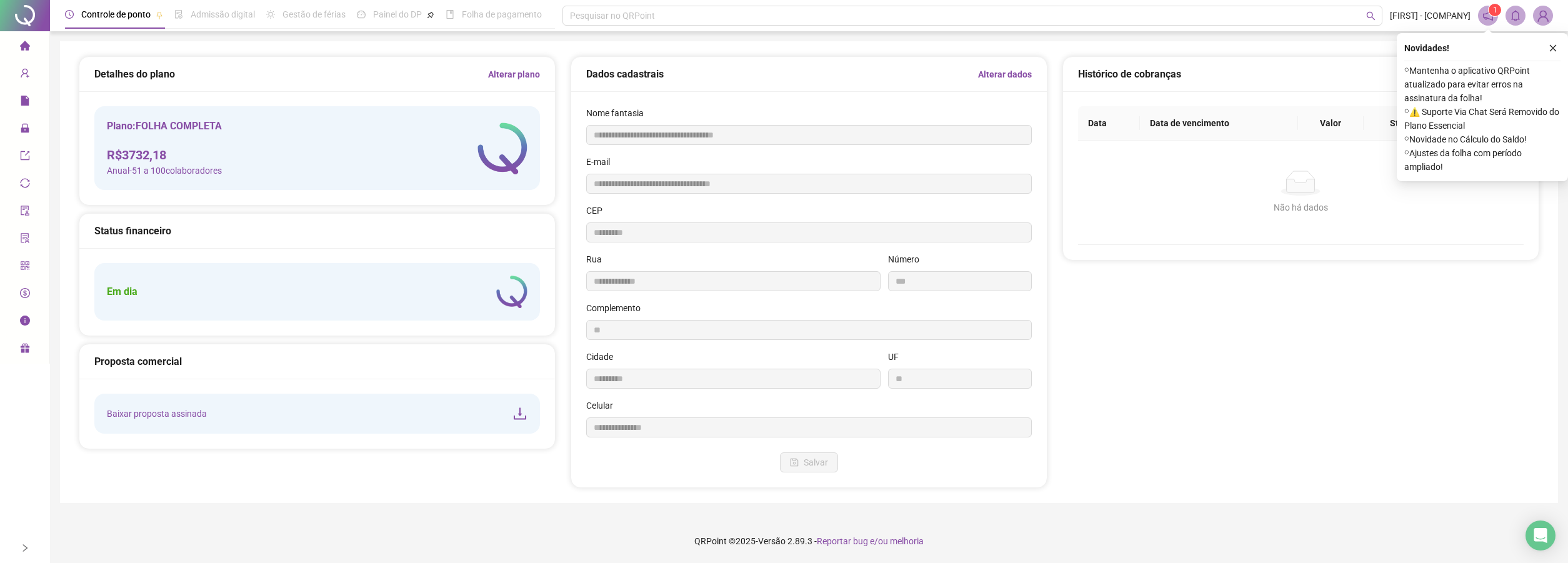 click at bounding box center [512, 292] 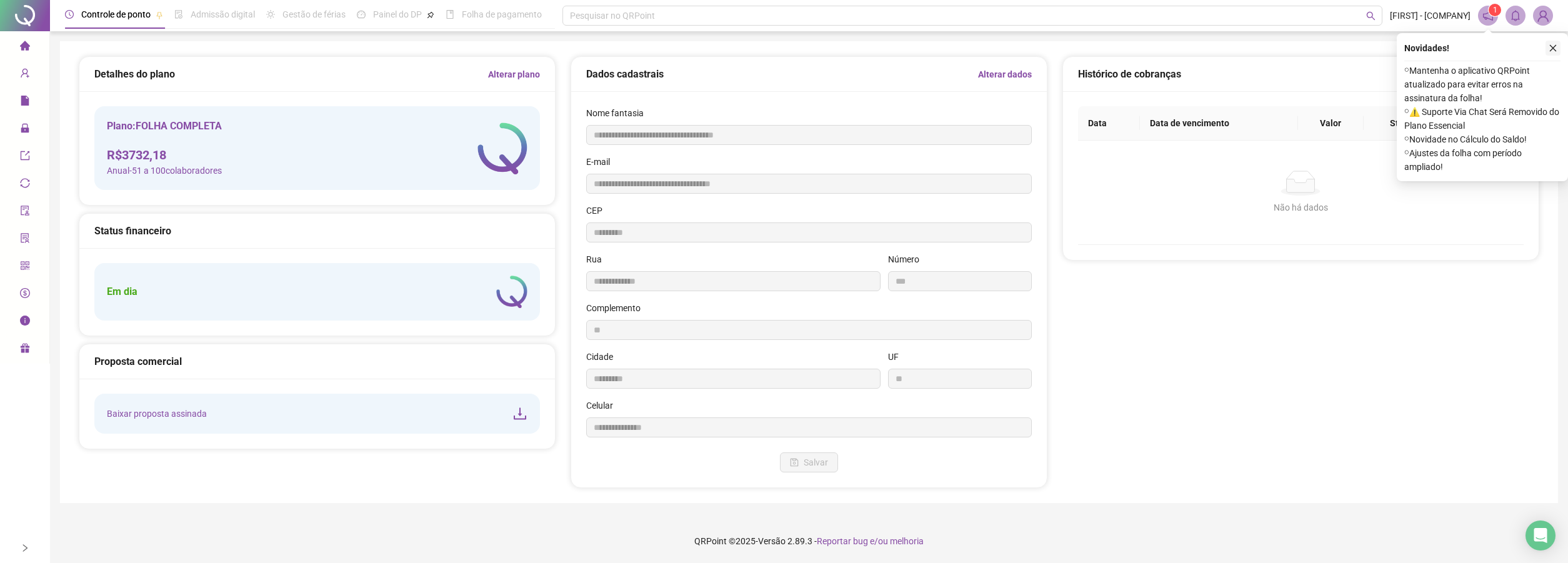 click 